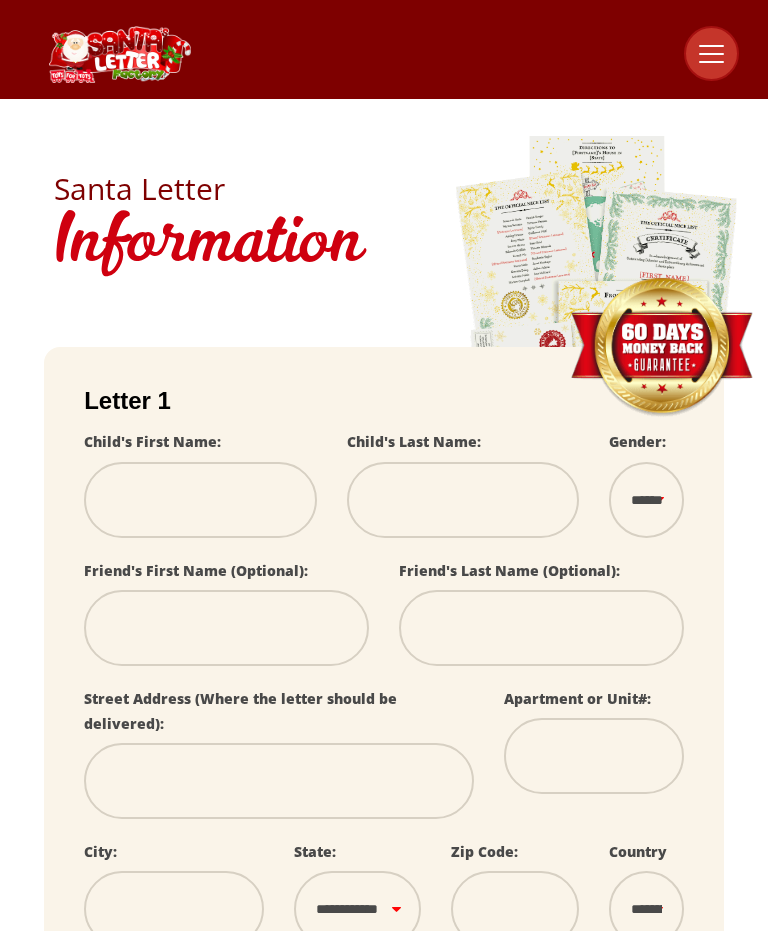 scroll, scrollTop: 0, scrollLeft: 0, axis: both 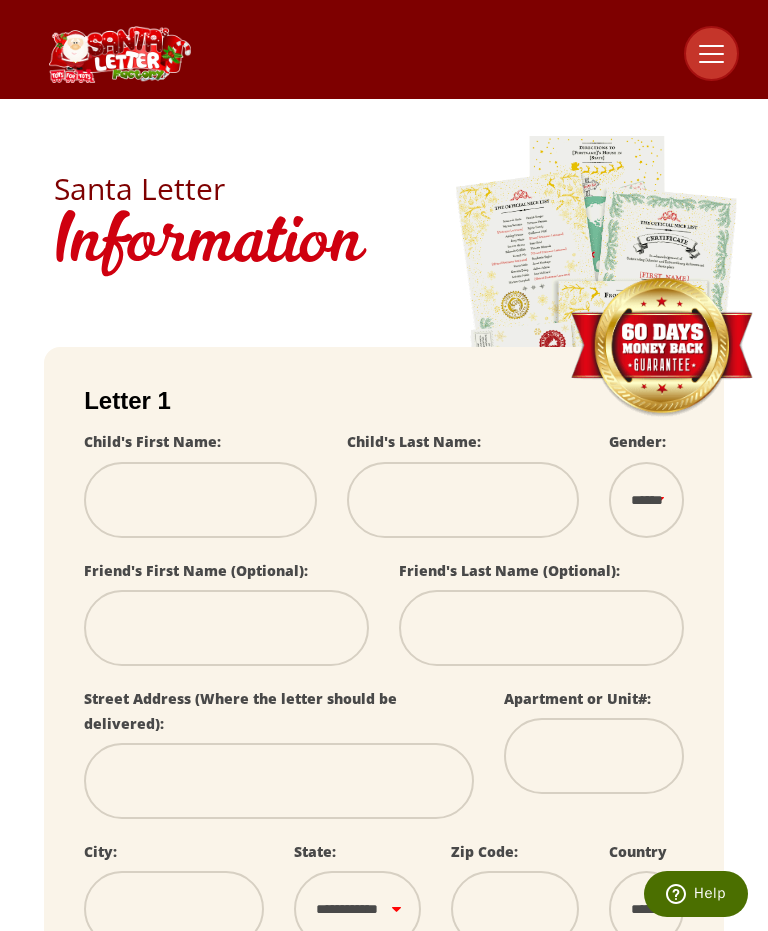 type on "*" 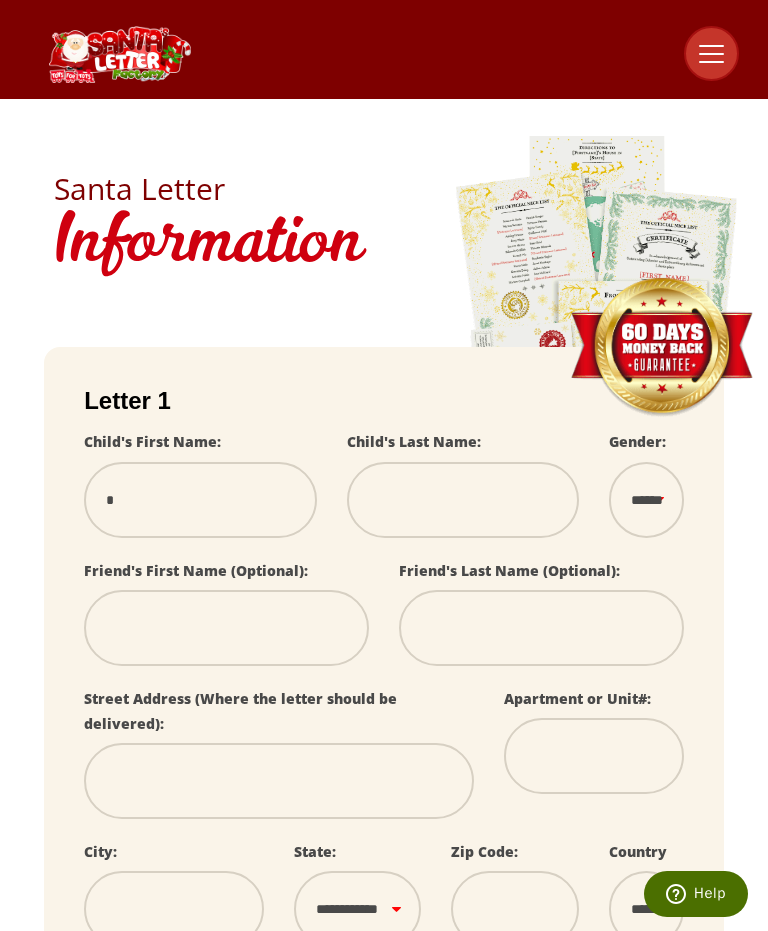 select 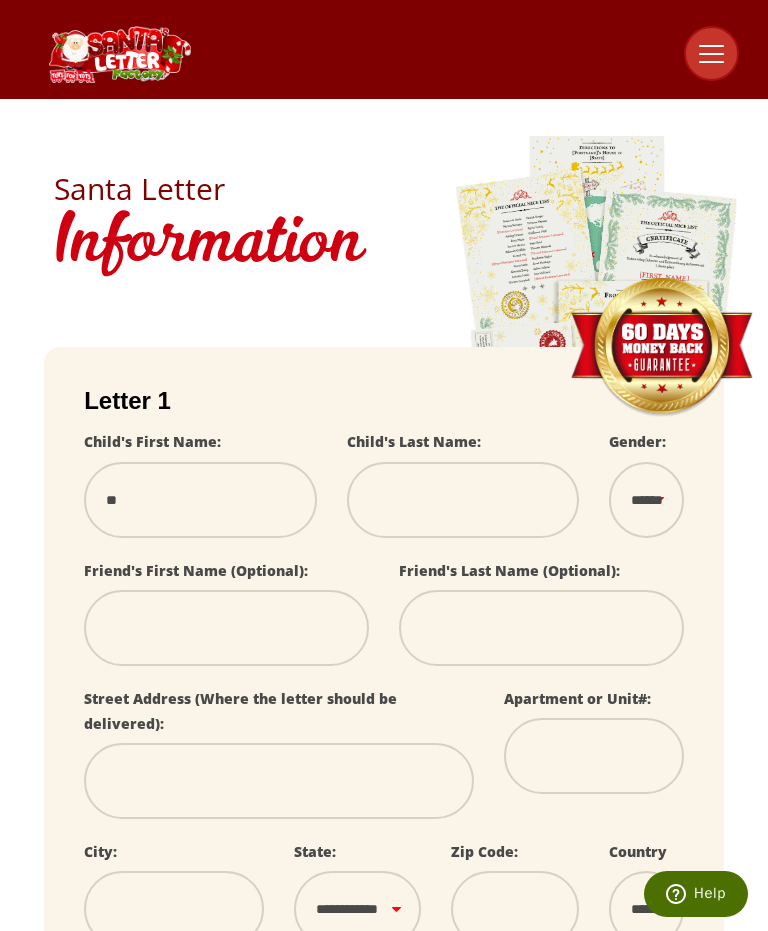 select 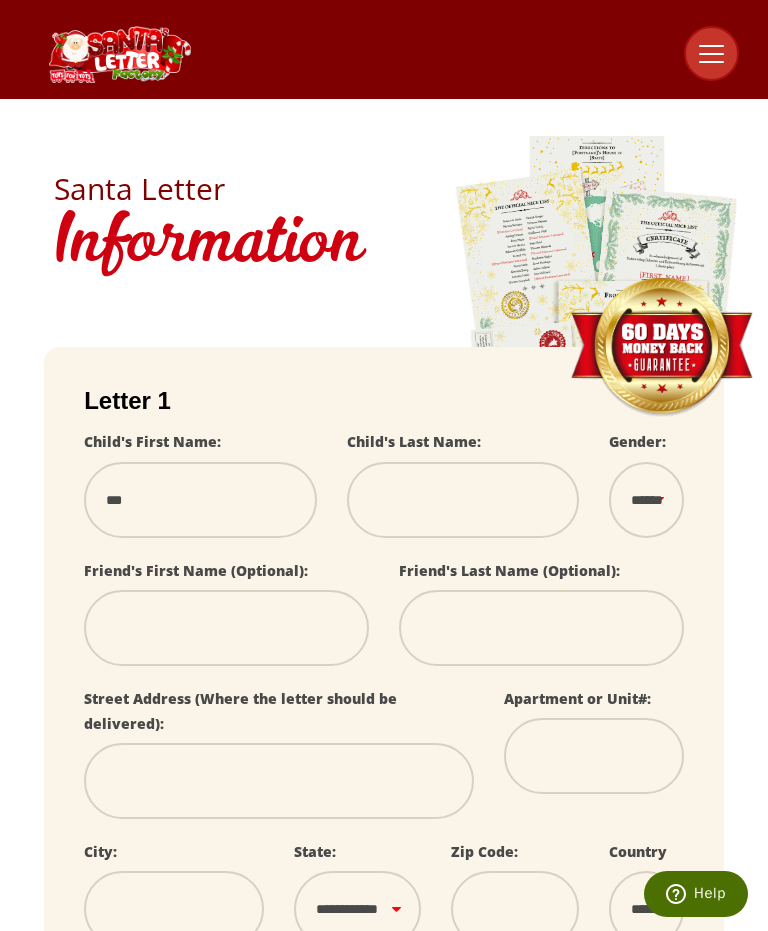 type on "****" 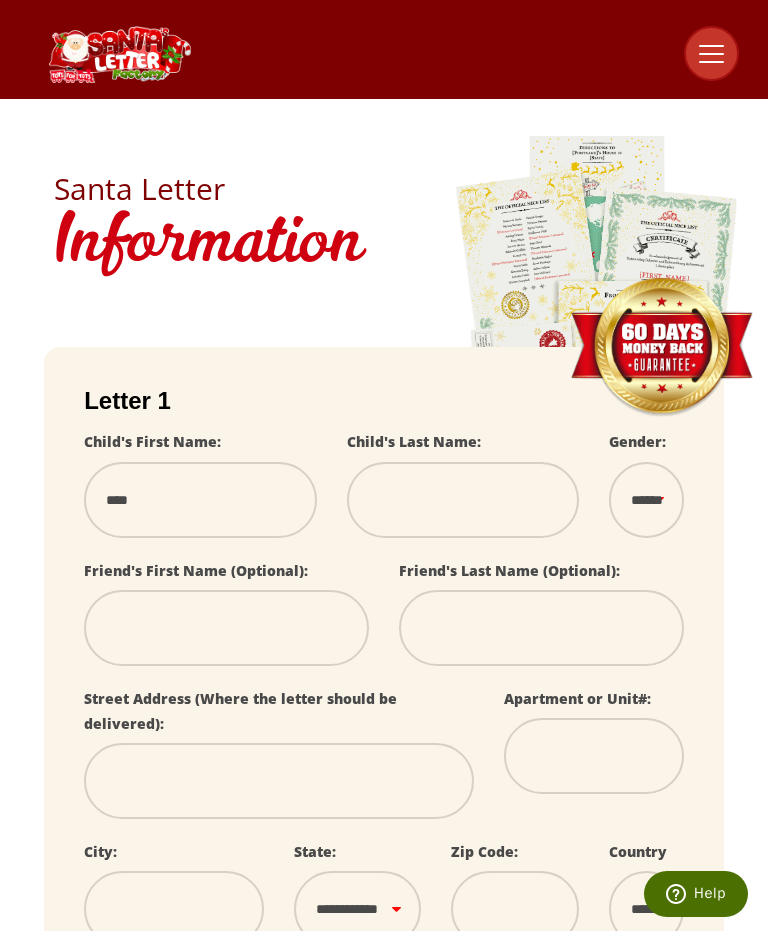 select 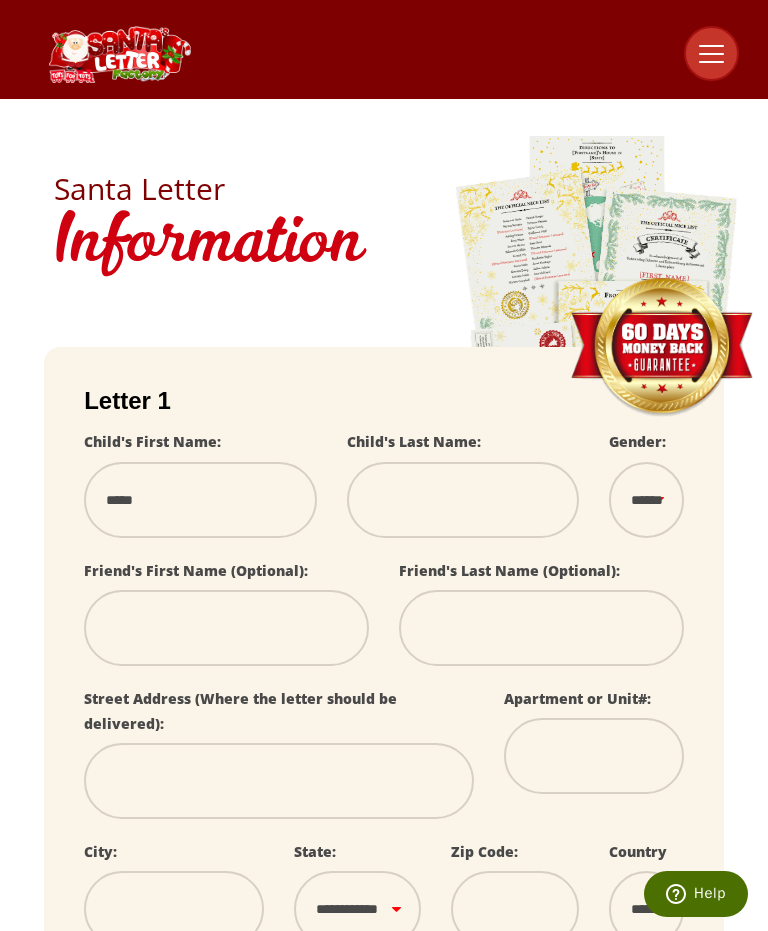 type on "******" 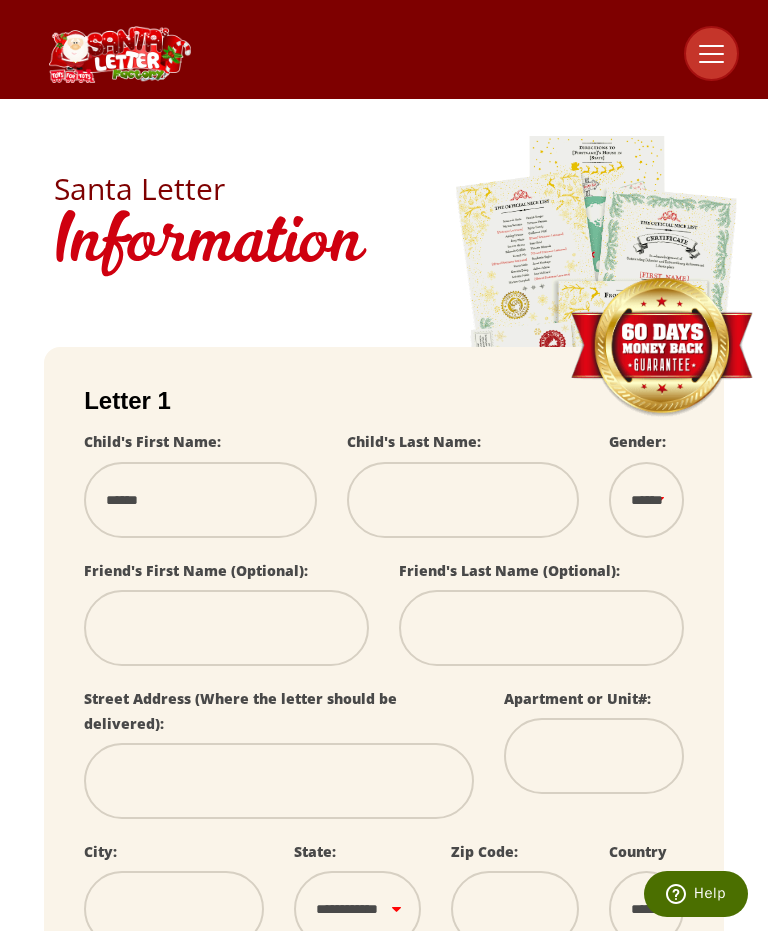 type on "******" 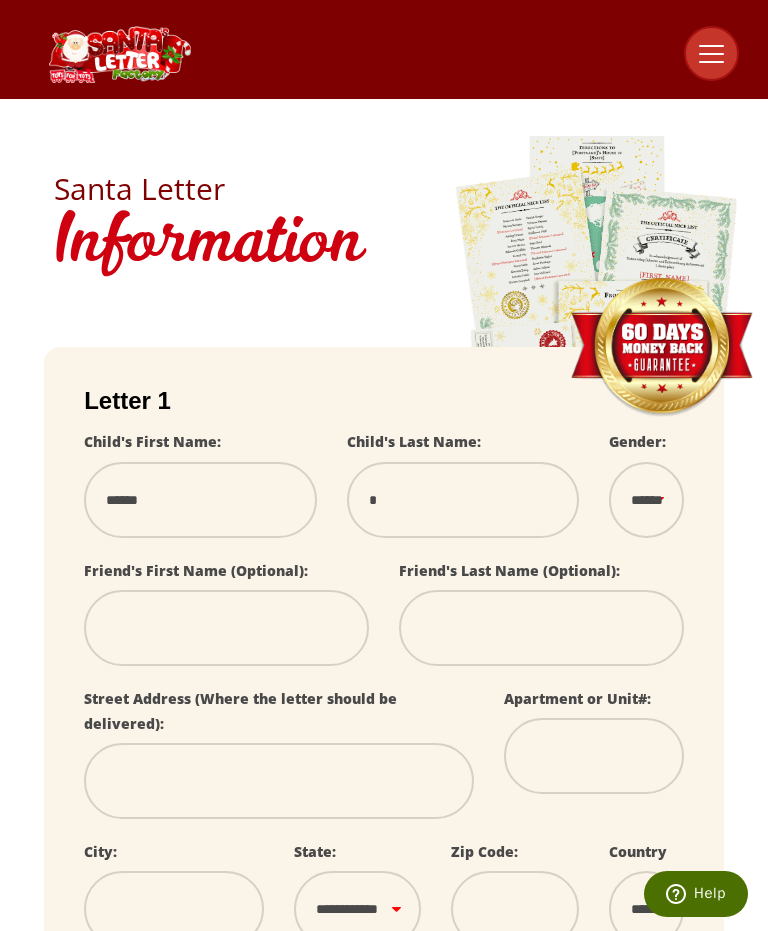 select 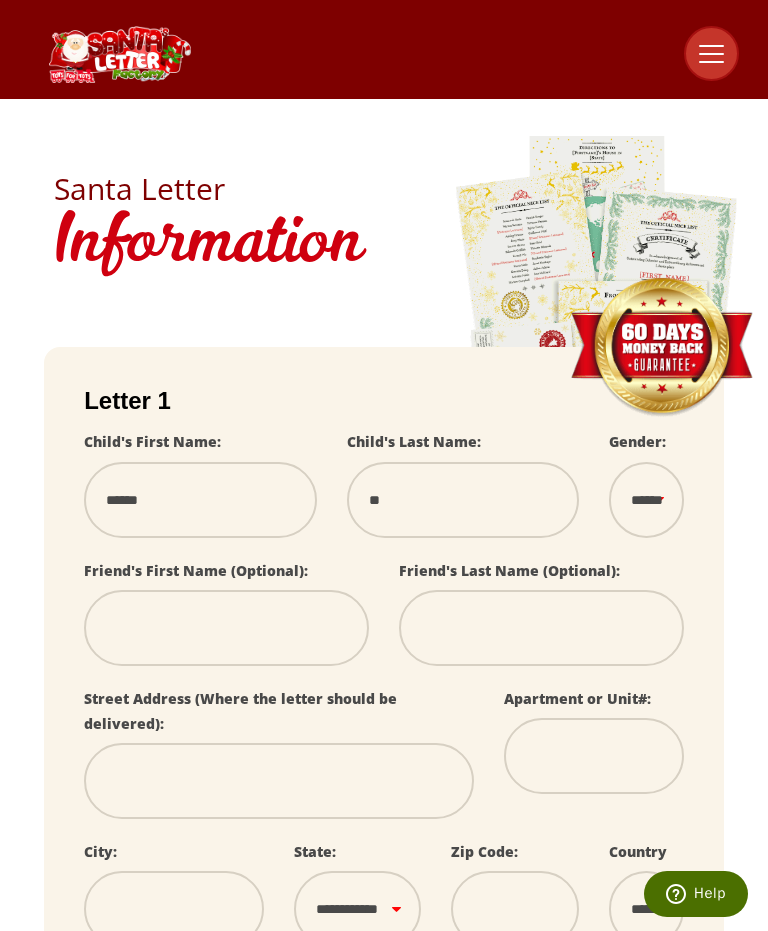 select 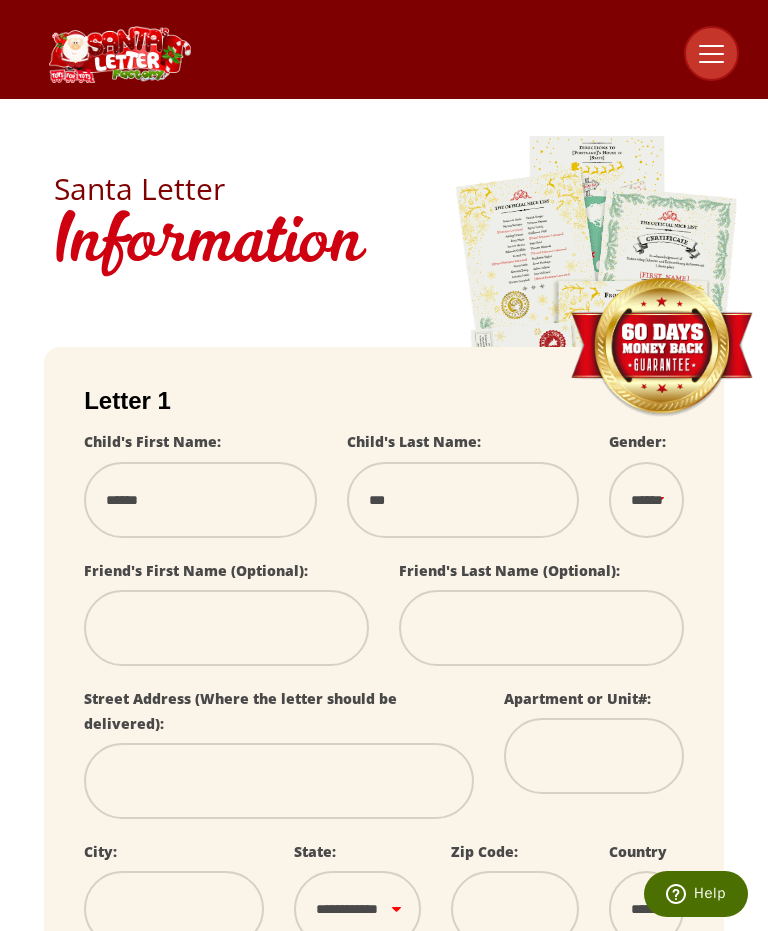 type on "****" 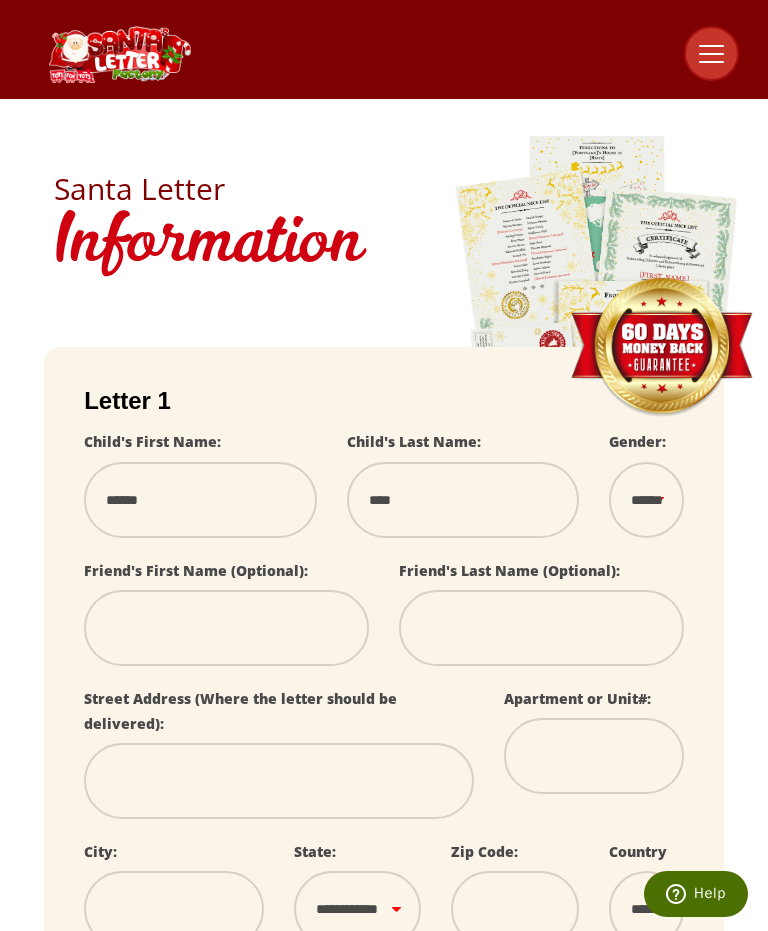 select 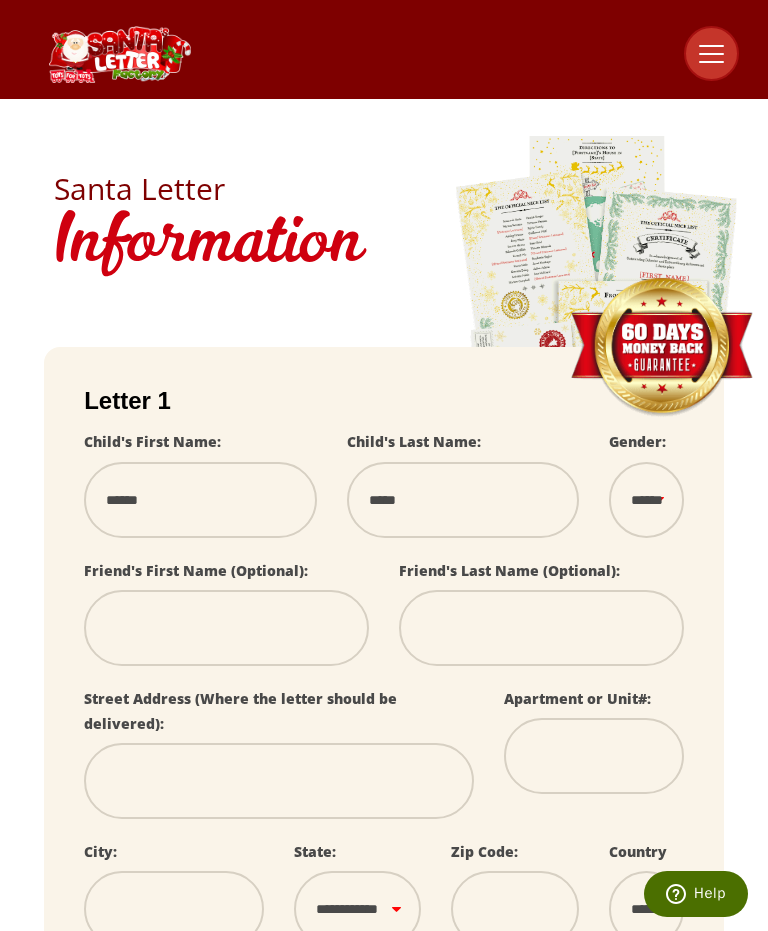 select 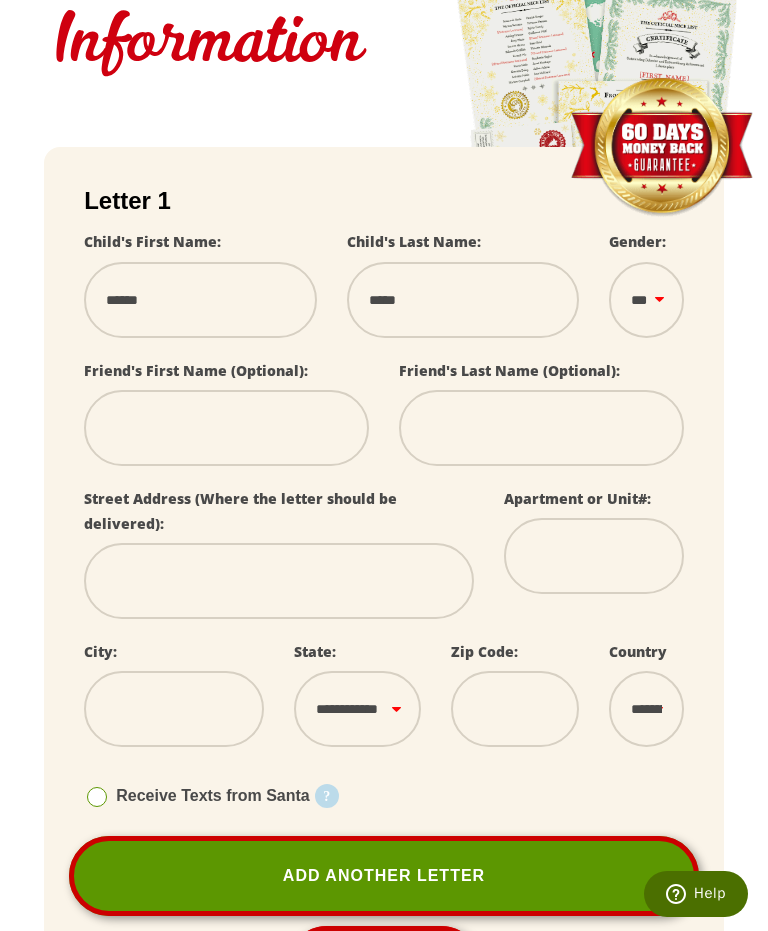scroll, scrollTop: 199, scrollLeft: 0, axis: vertical 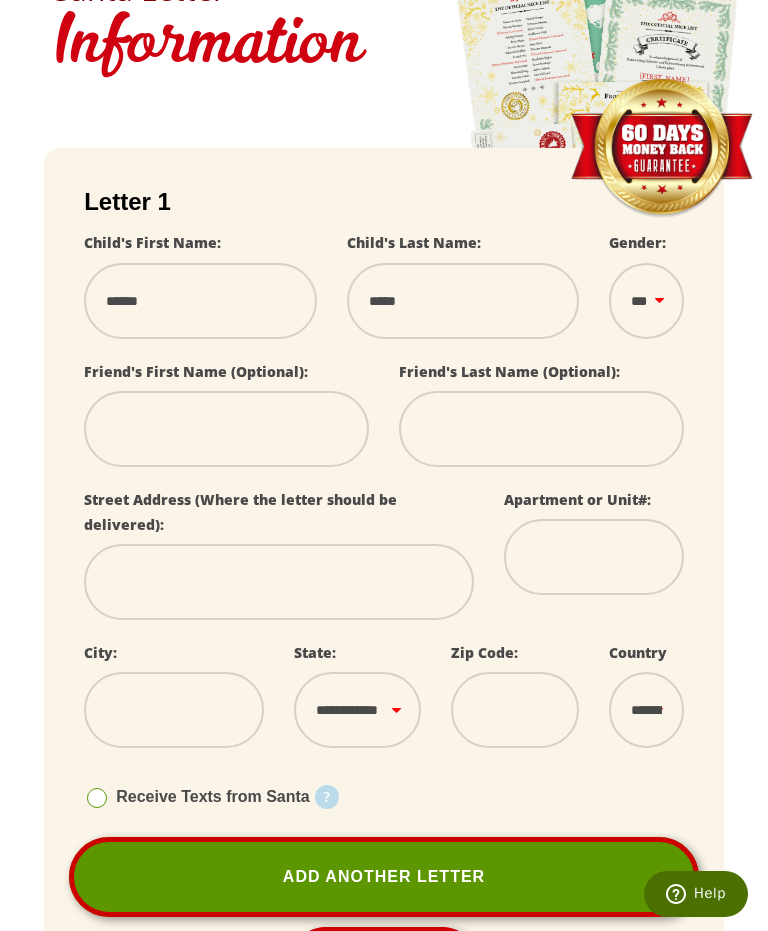 click at bounding box center (226, 429) 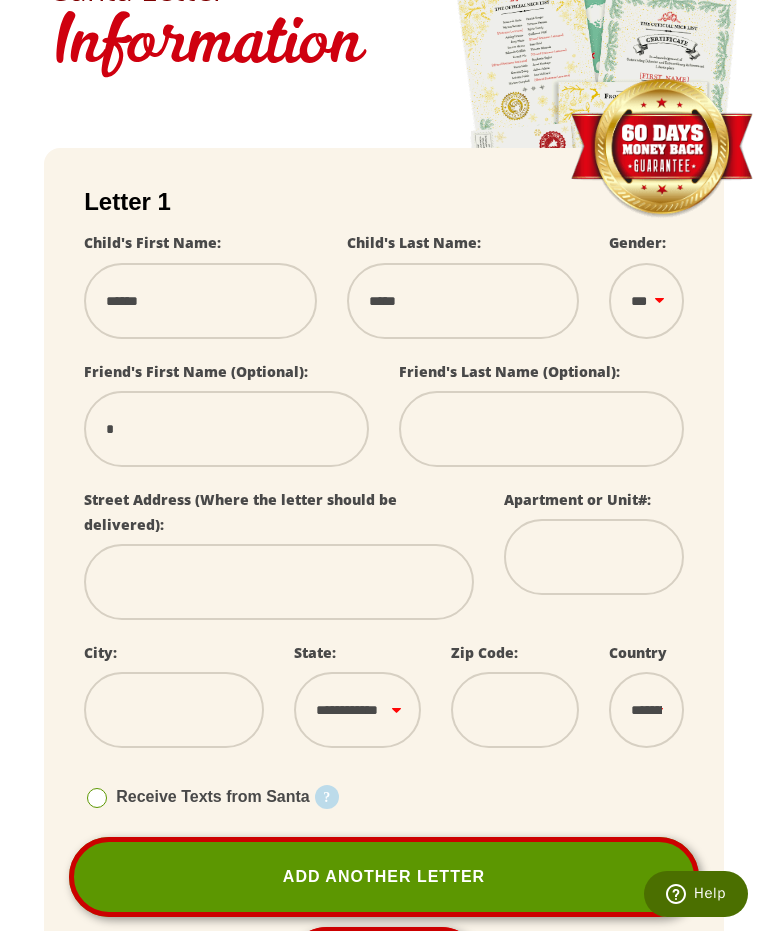 type on "**" 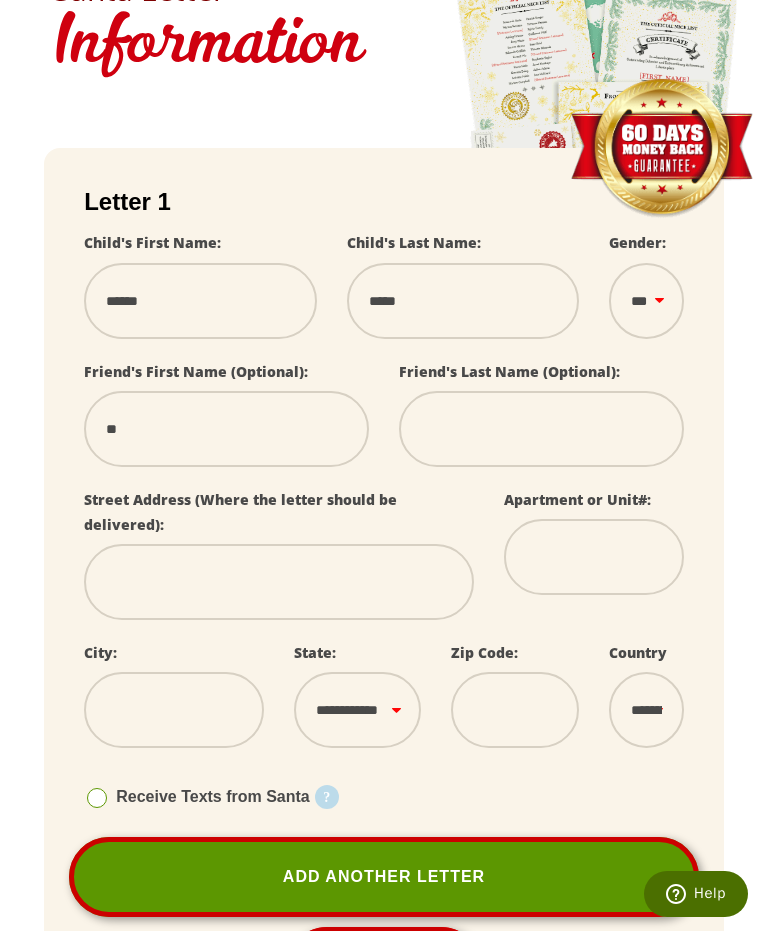 select 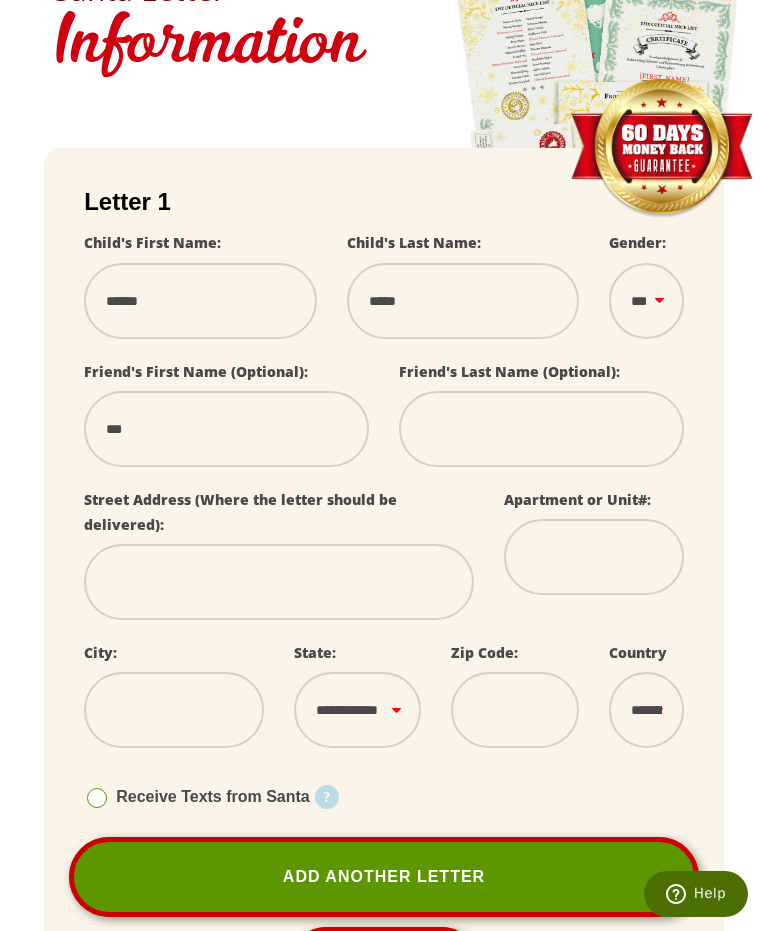 type on "****" 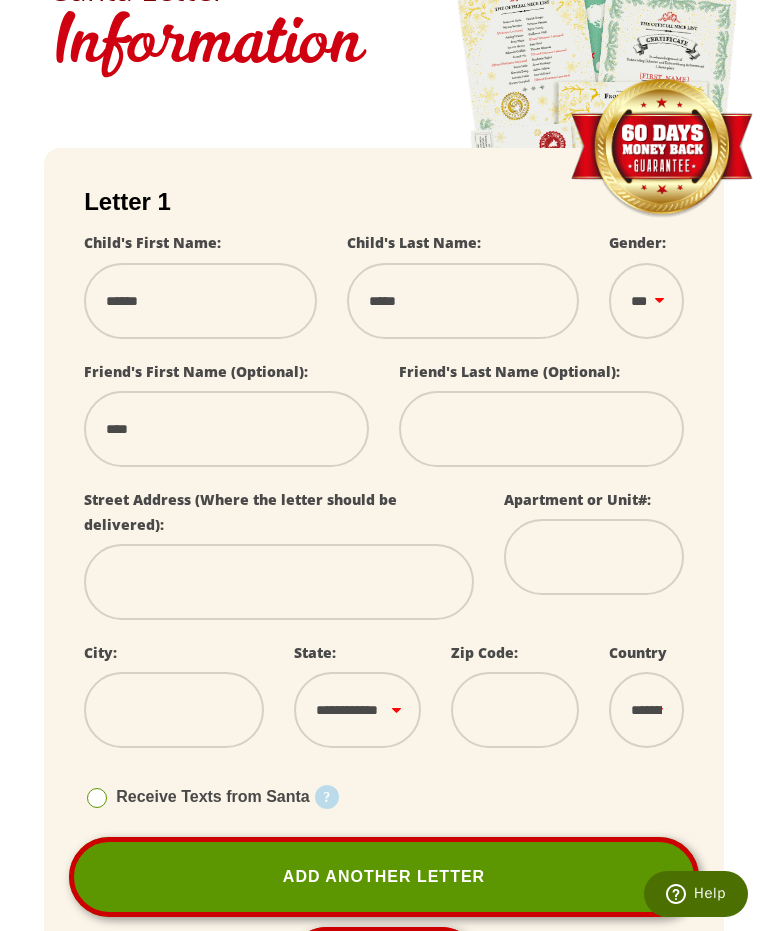 type on "*****" 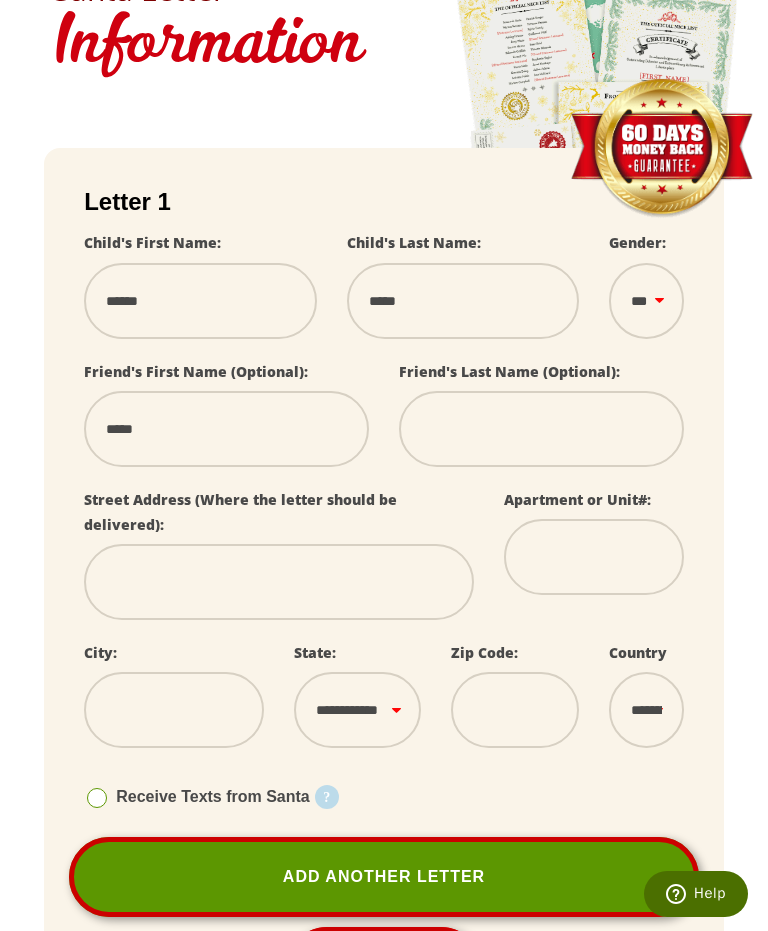 select 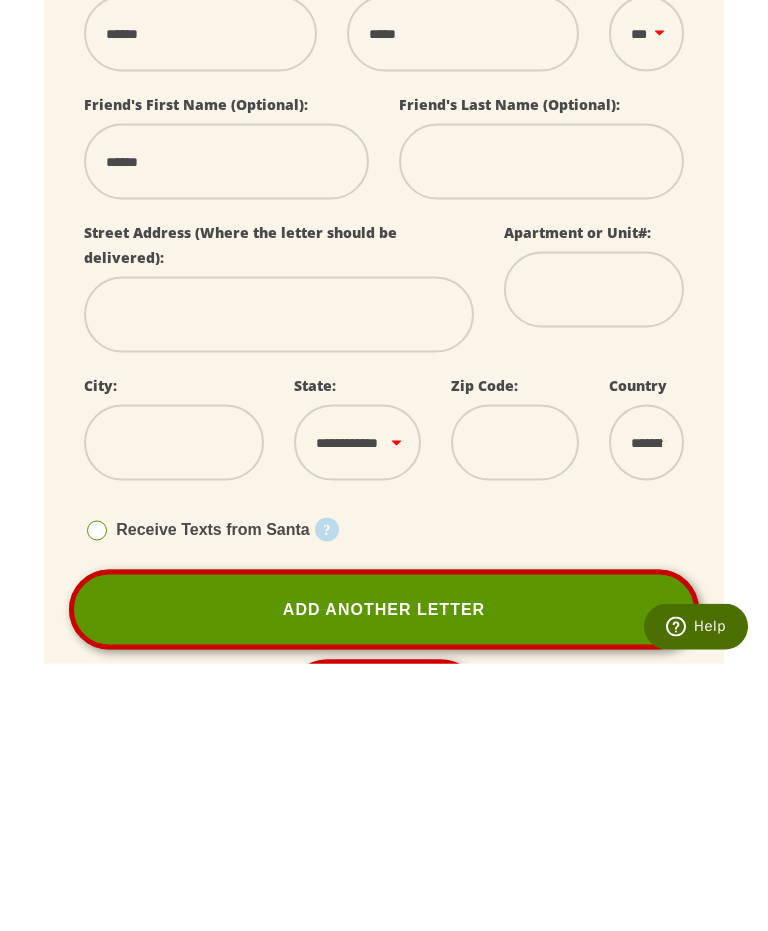 type on "******" 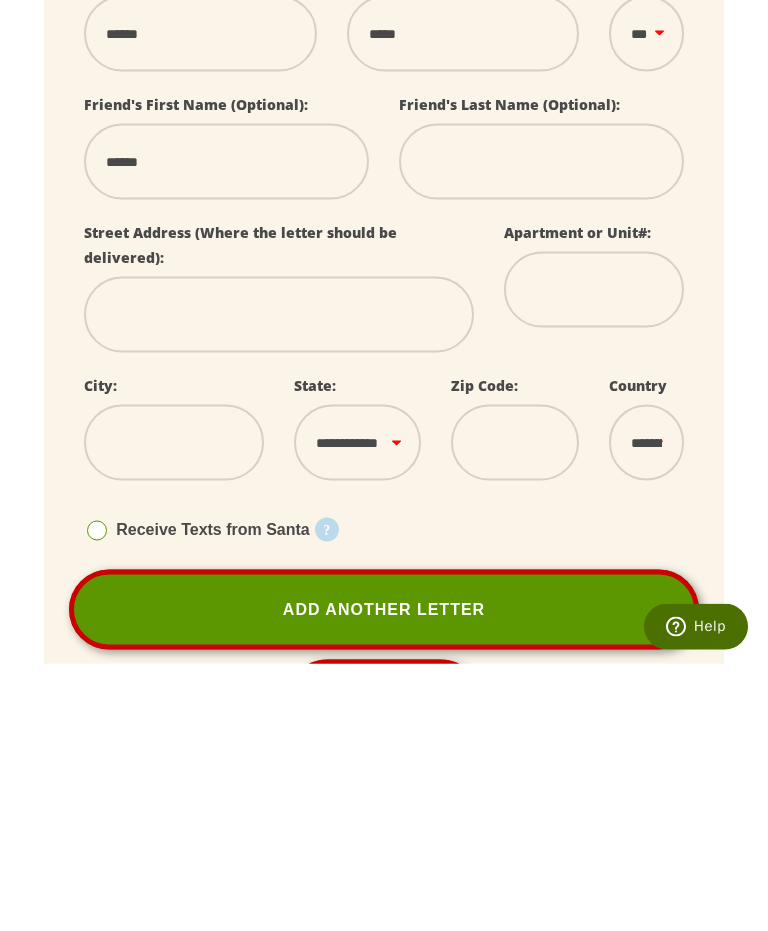 type on "*" 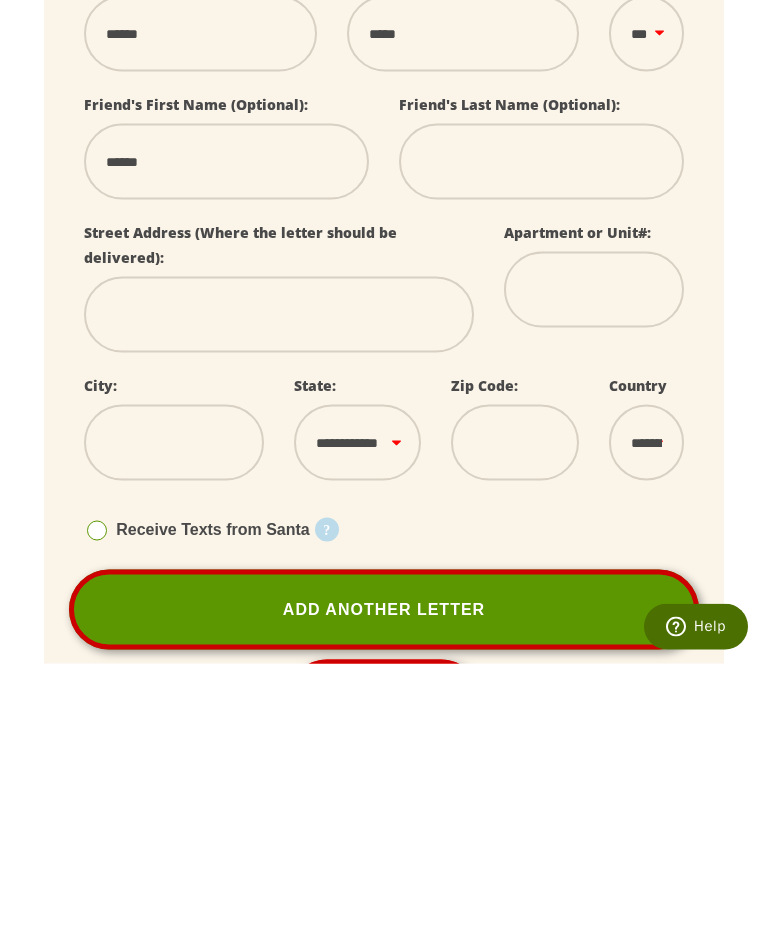 select 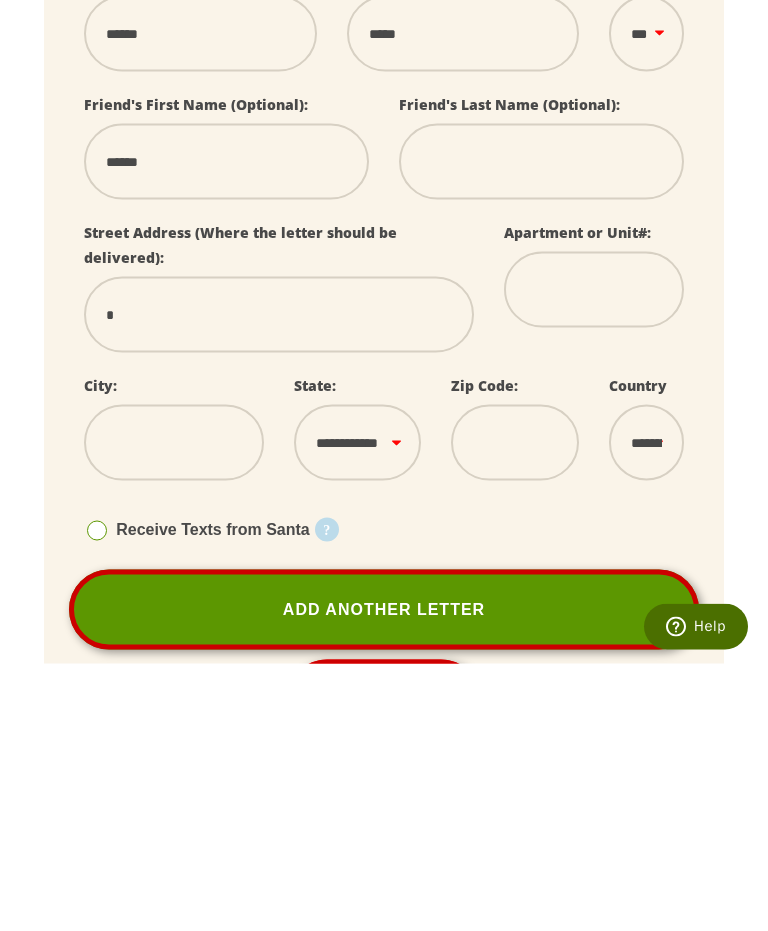 type on "**" 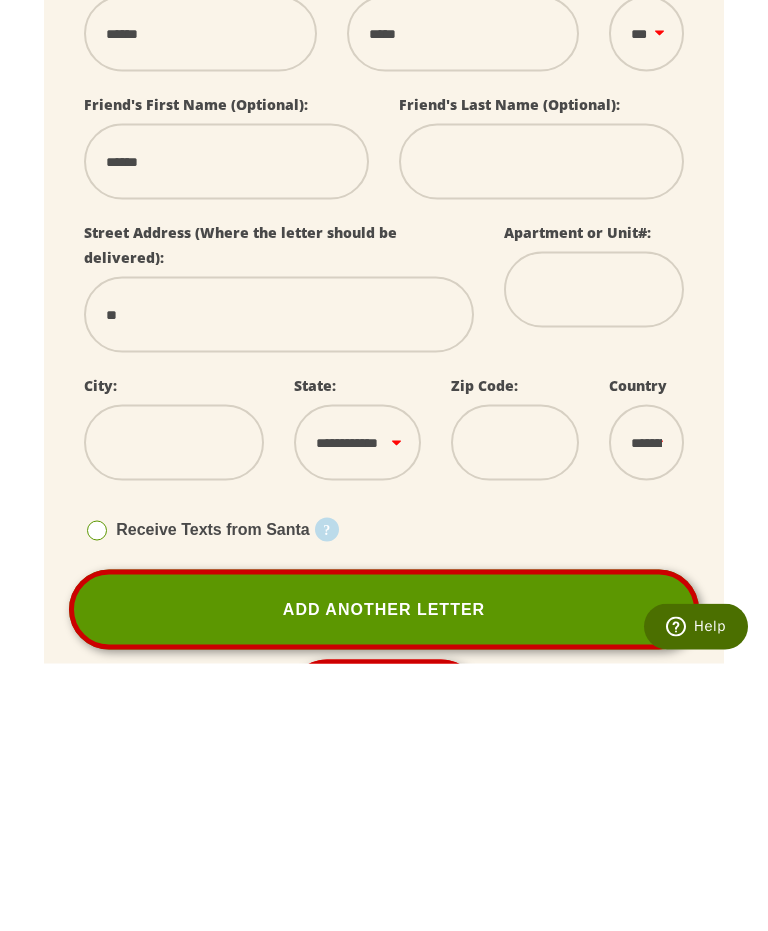 type on "***" 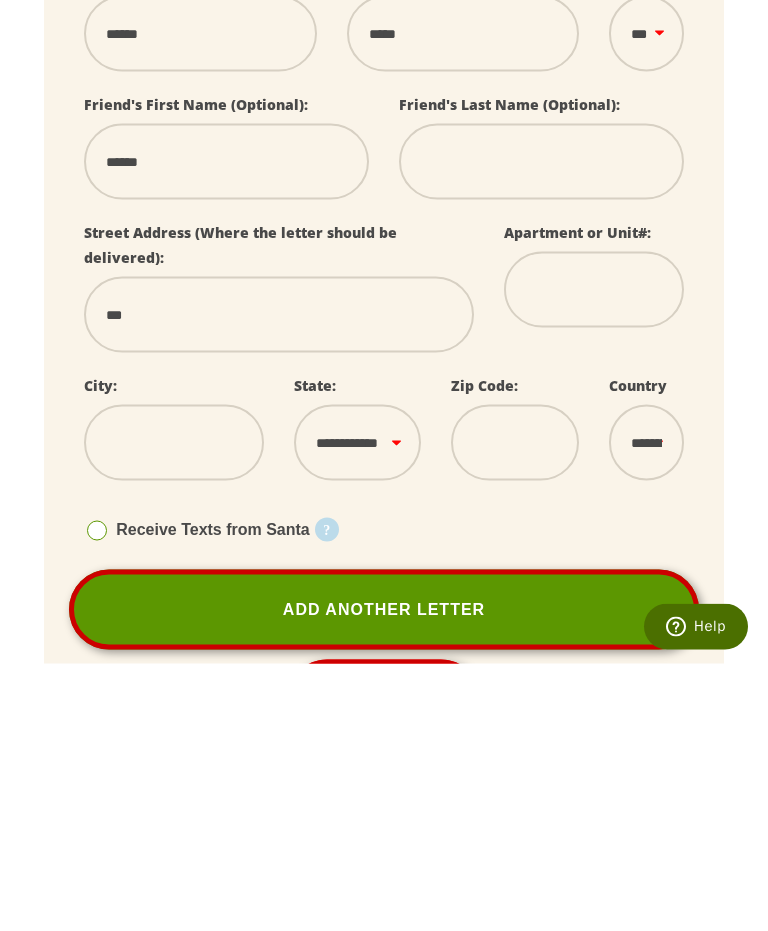 type on "***" 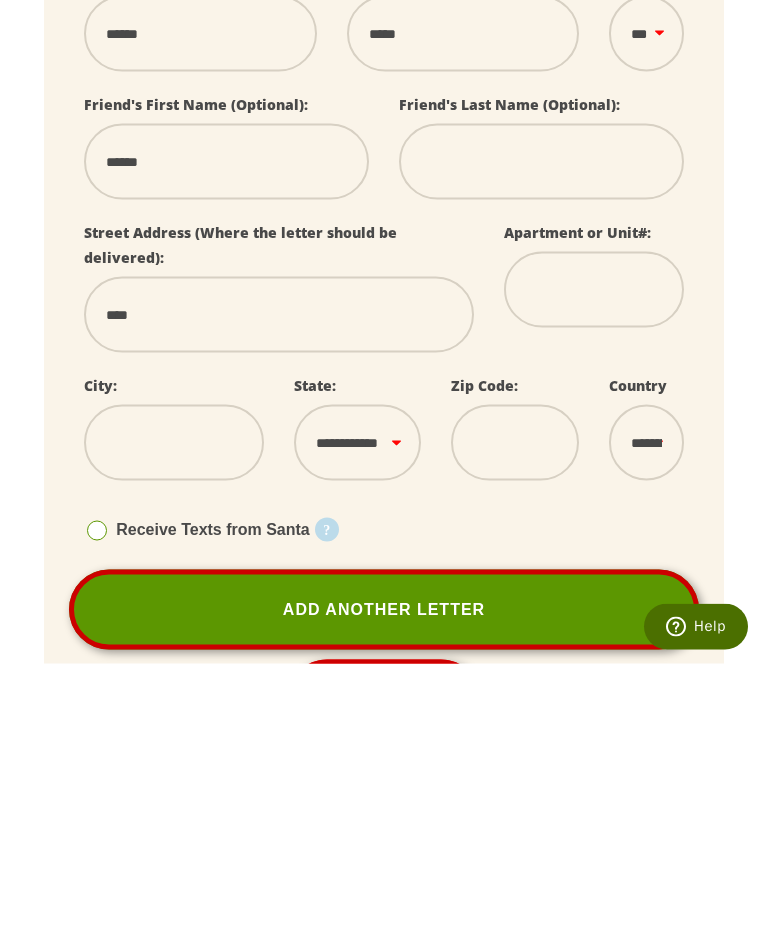 type on "*****" 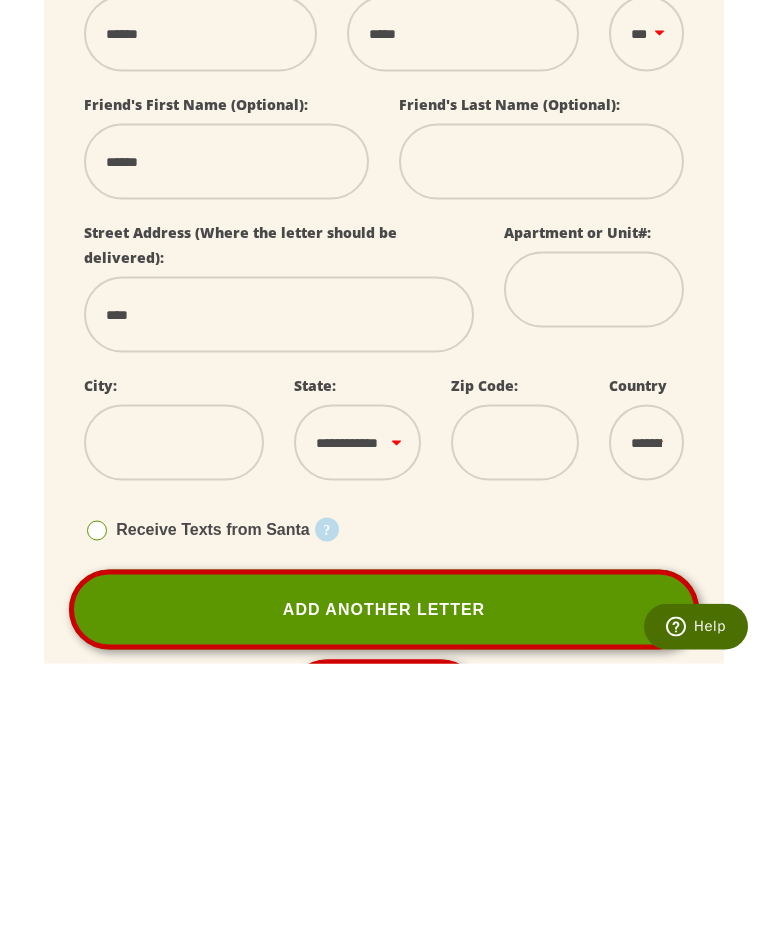 select 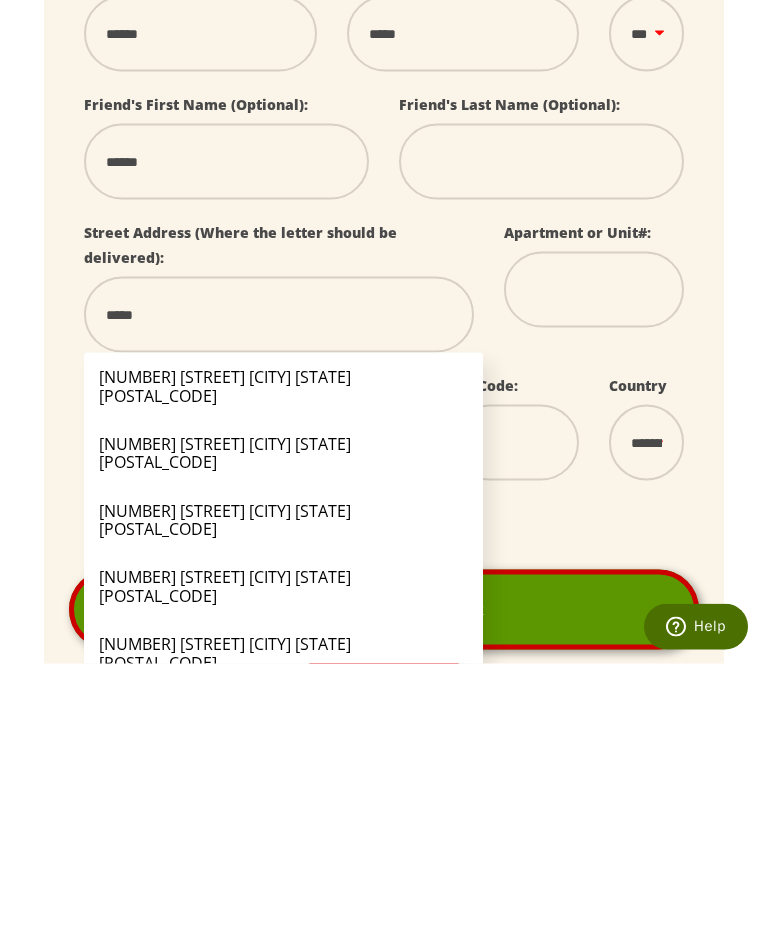 type on "******" 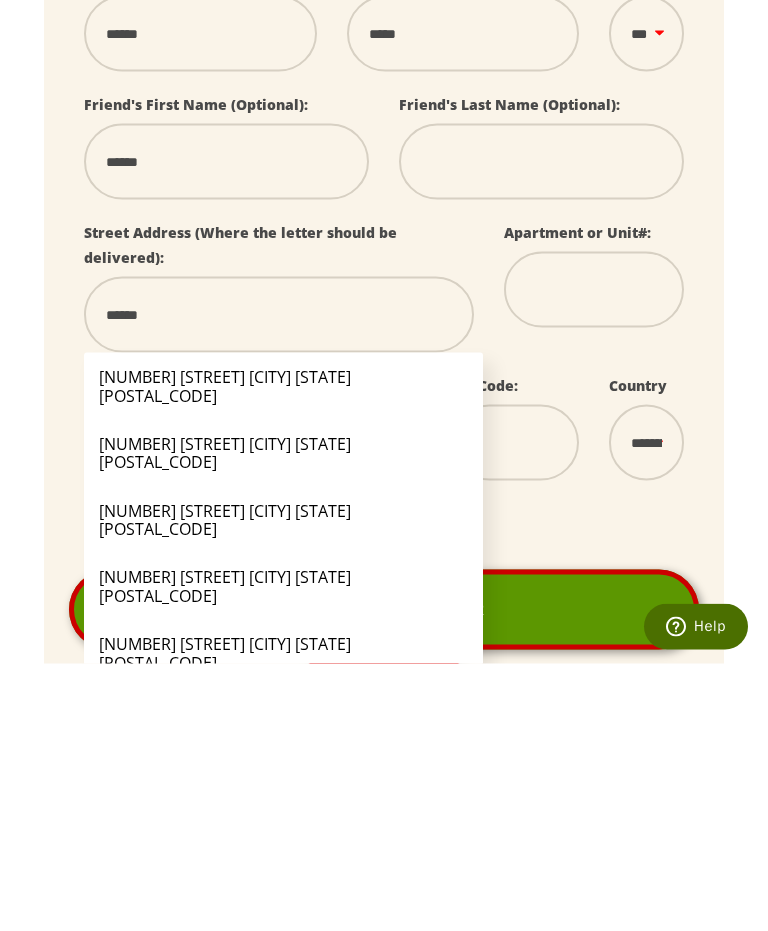 select 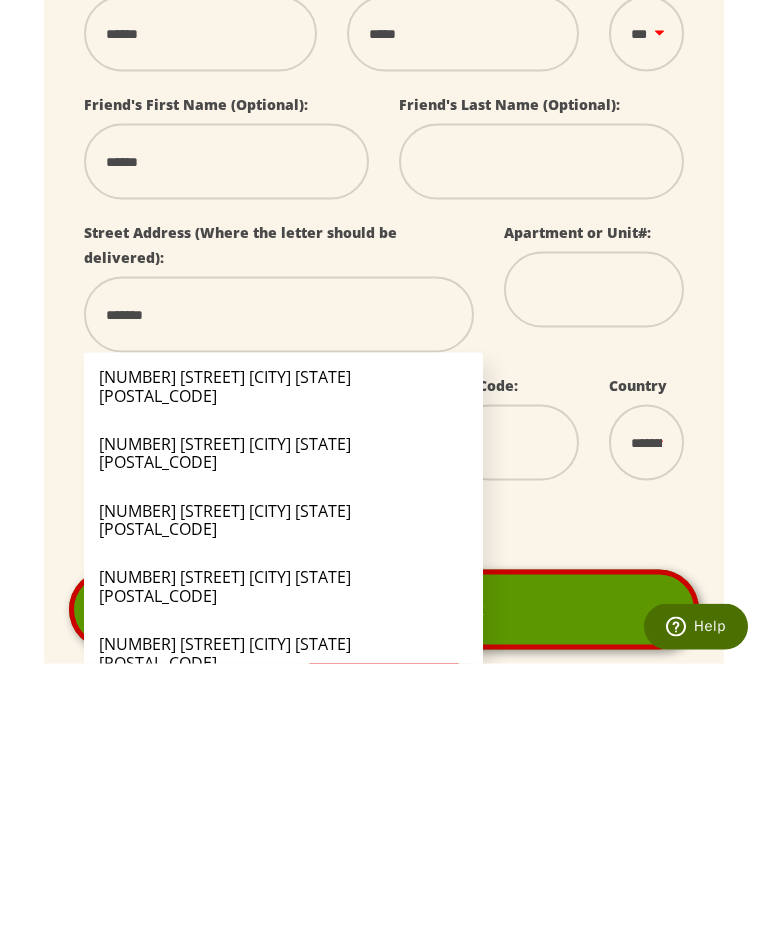 type on "********" 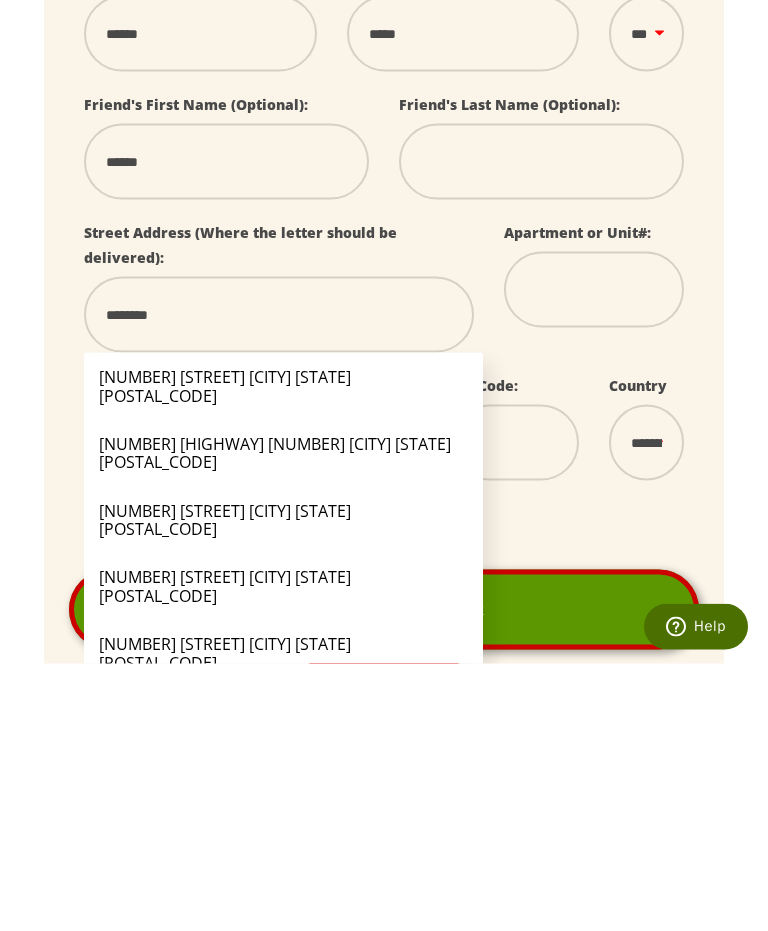 type on "*********" 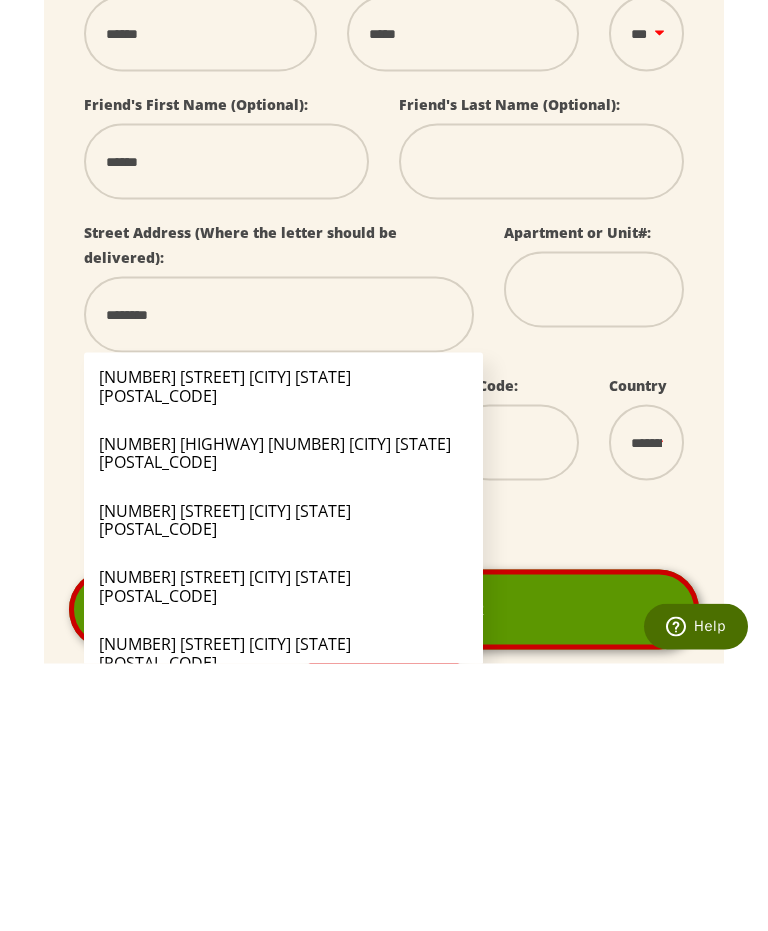select 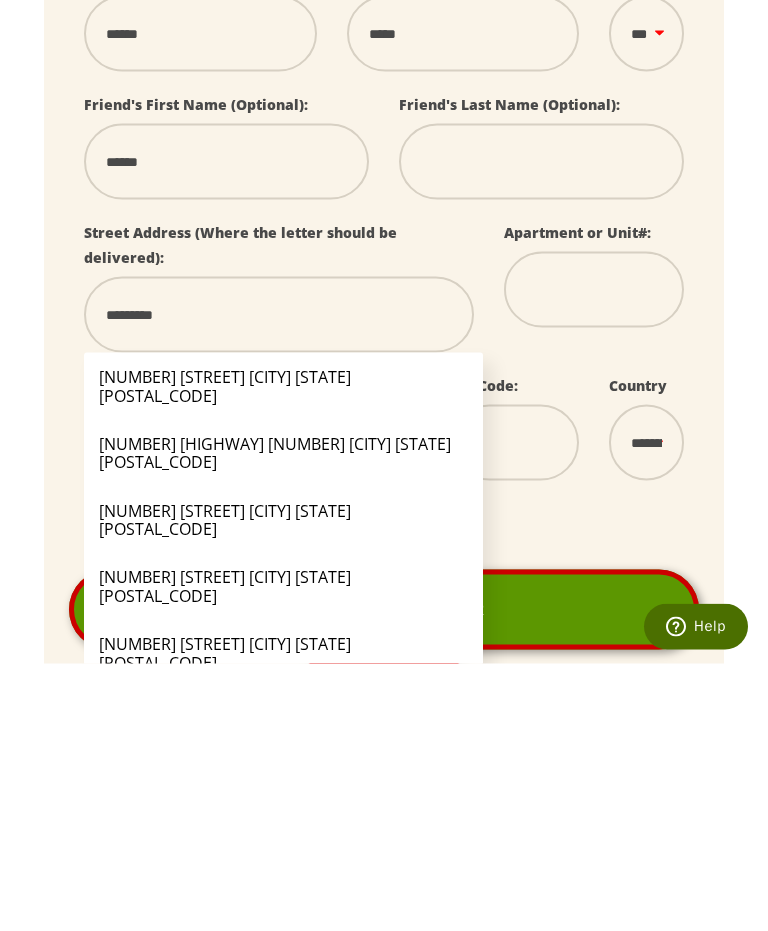 type on "**********" 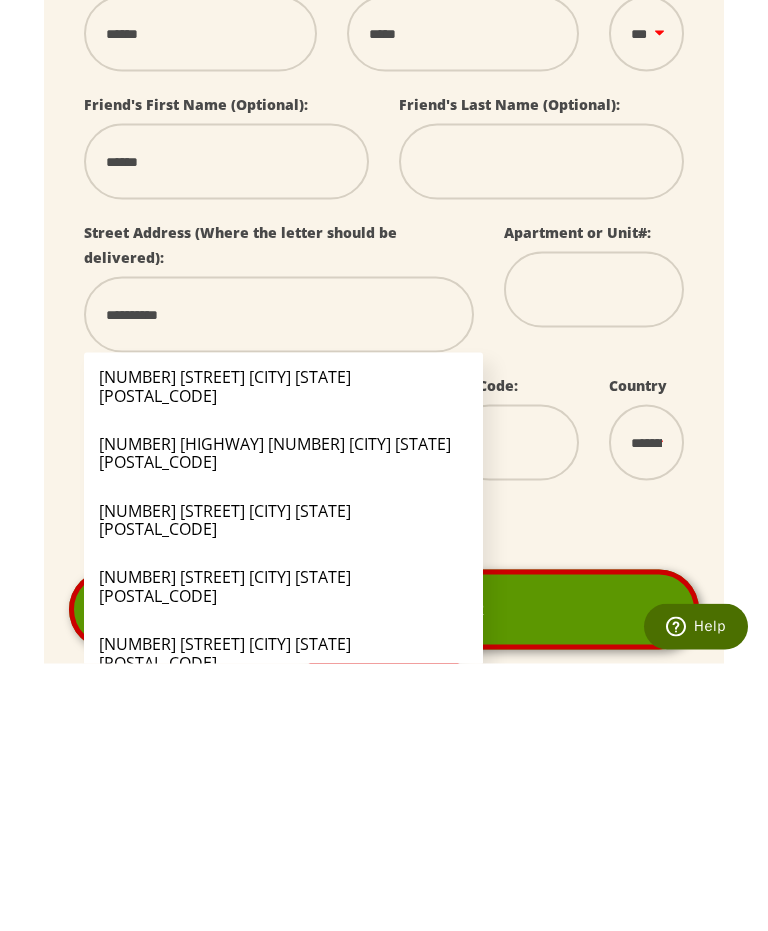 type on "**********" 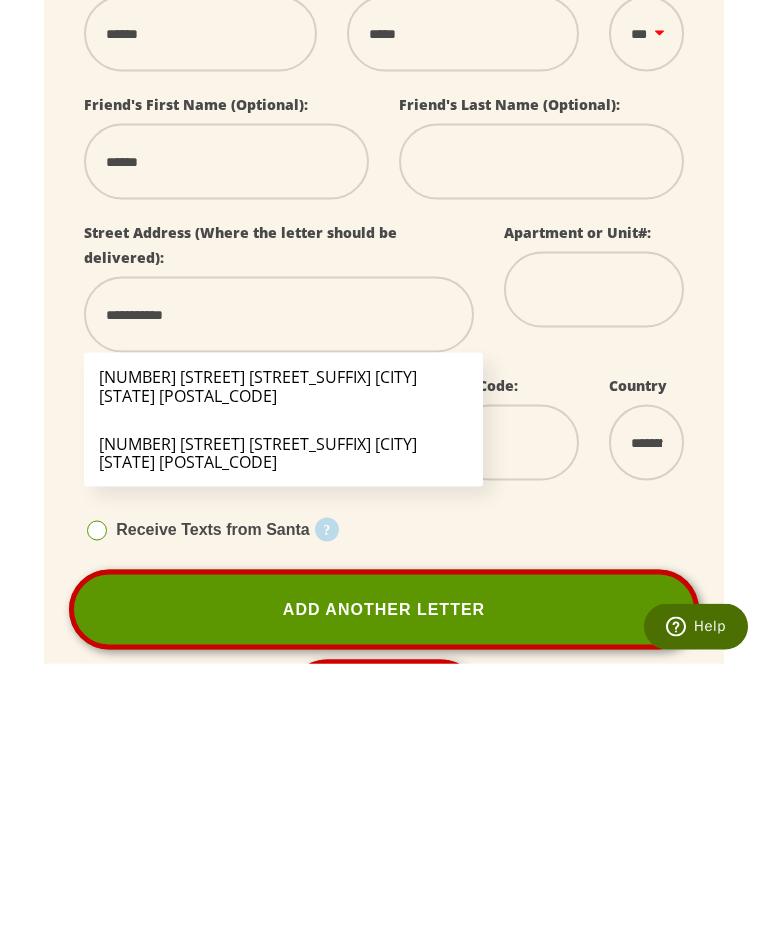 type on "**********" 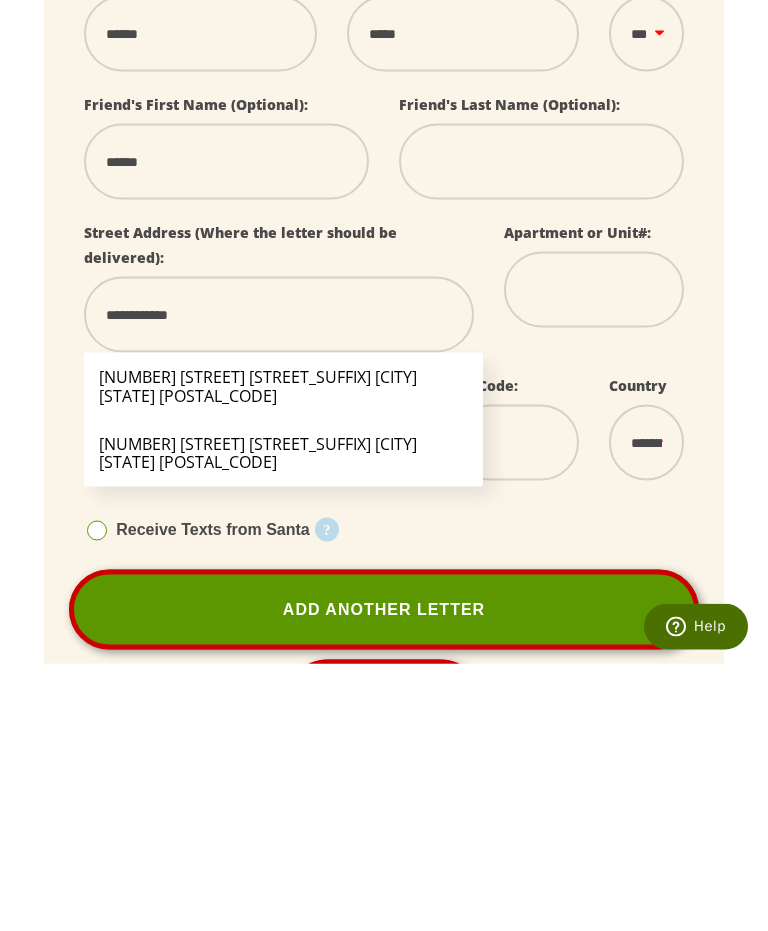 type on "**********" 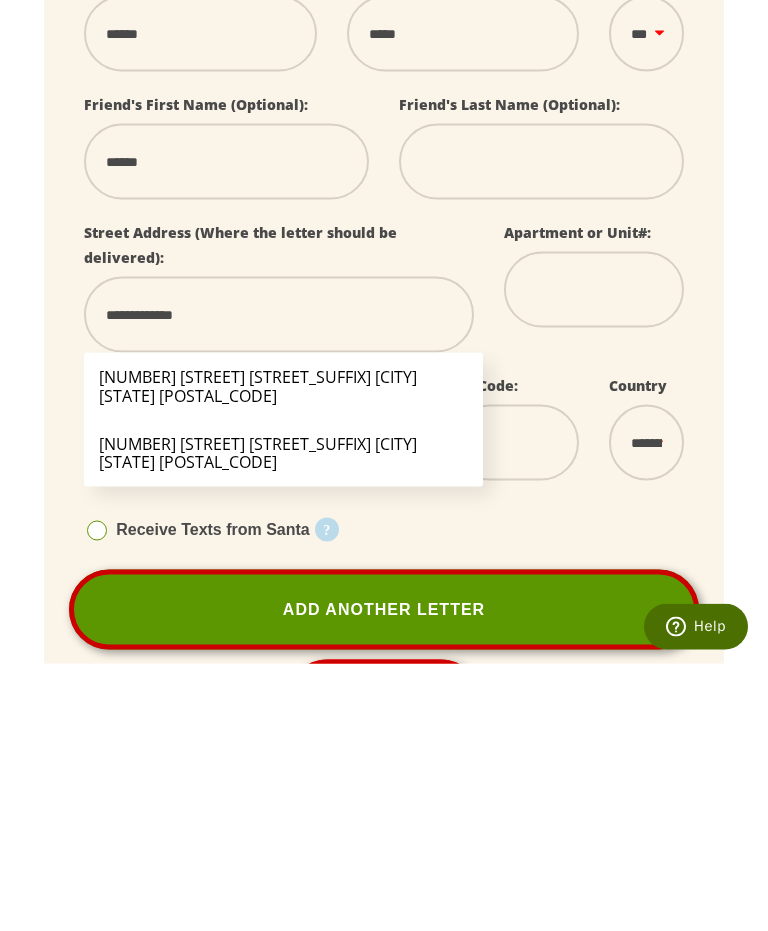 select 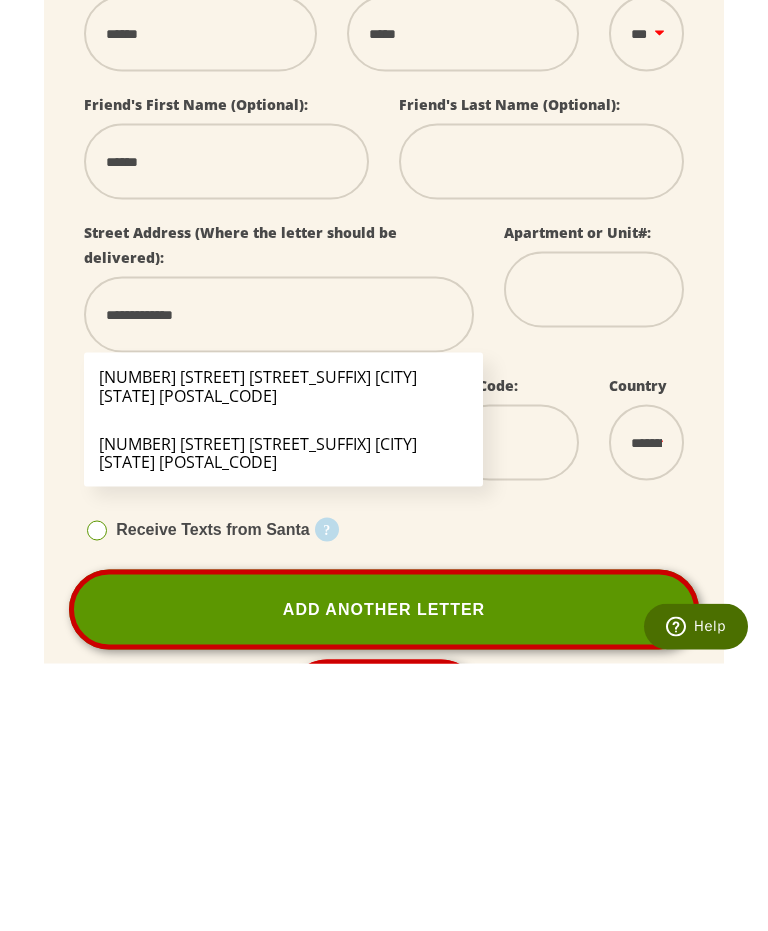 click on "608 Highgrove Rd Tuscaloosa
AL 35406" at bounding box center [283, 653] 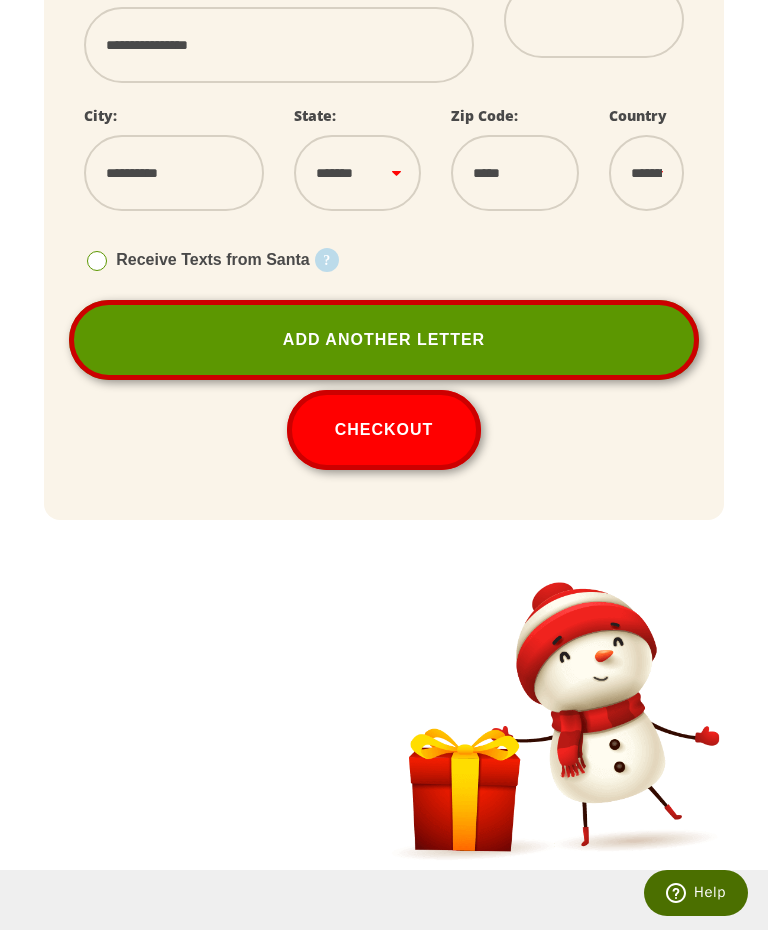 scroll, scrollTop: 736, scrollLeft: 0, axis: vertical 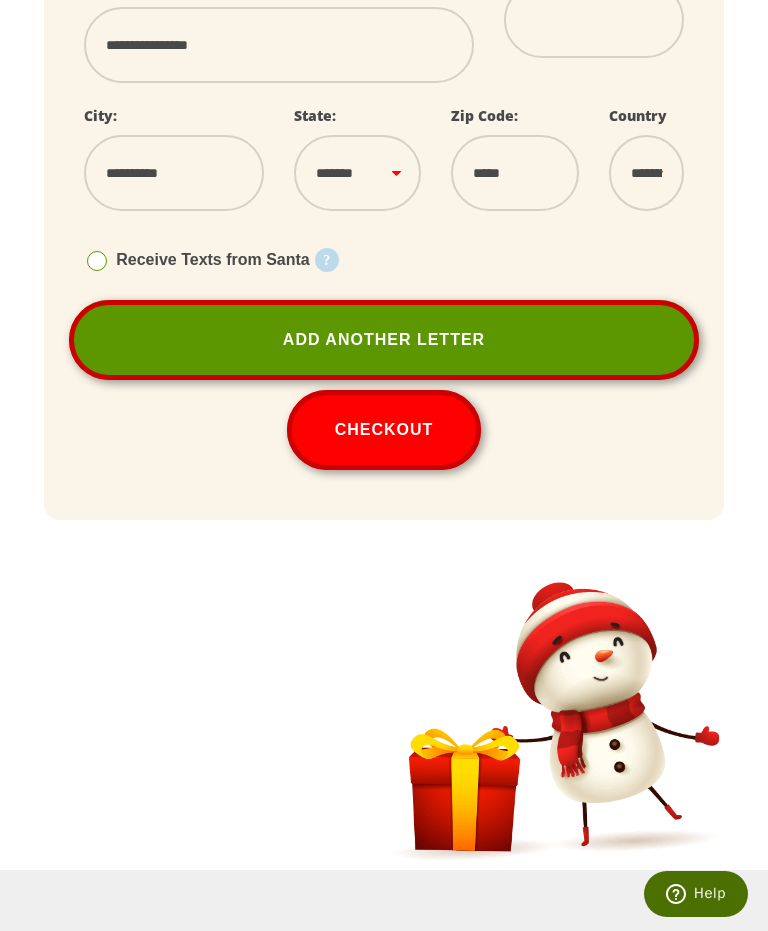 click on "Checkout" at bounding box center [384, 430] 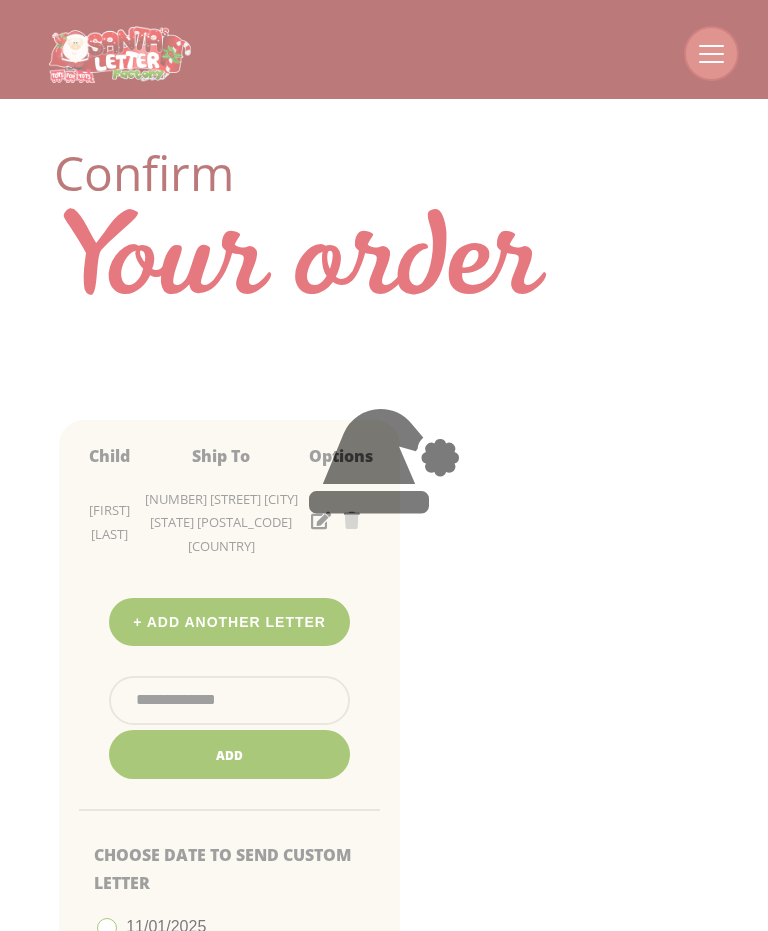 scroll, scrollTop: 0, scrollLeft: 0, axis: both 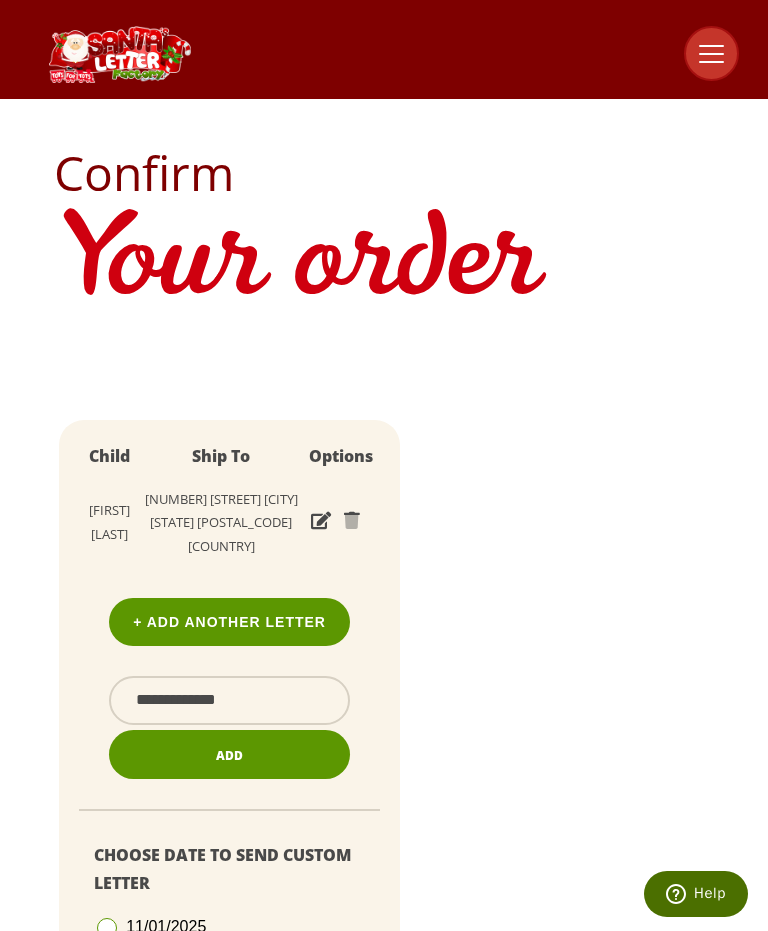 click at bounding box center [711, 53] 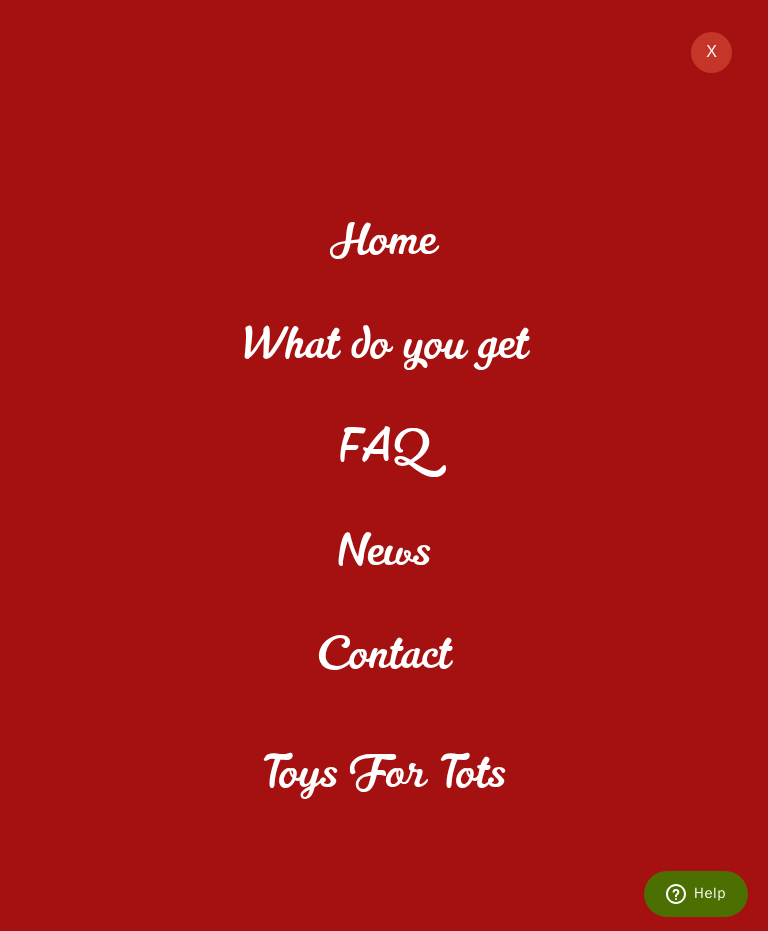 click on "What do you get" at bounding box center [384, 348] 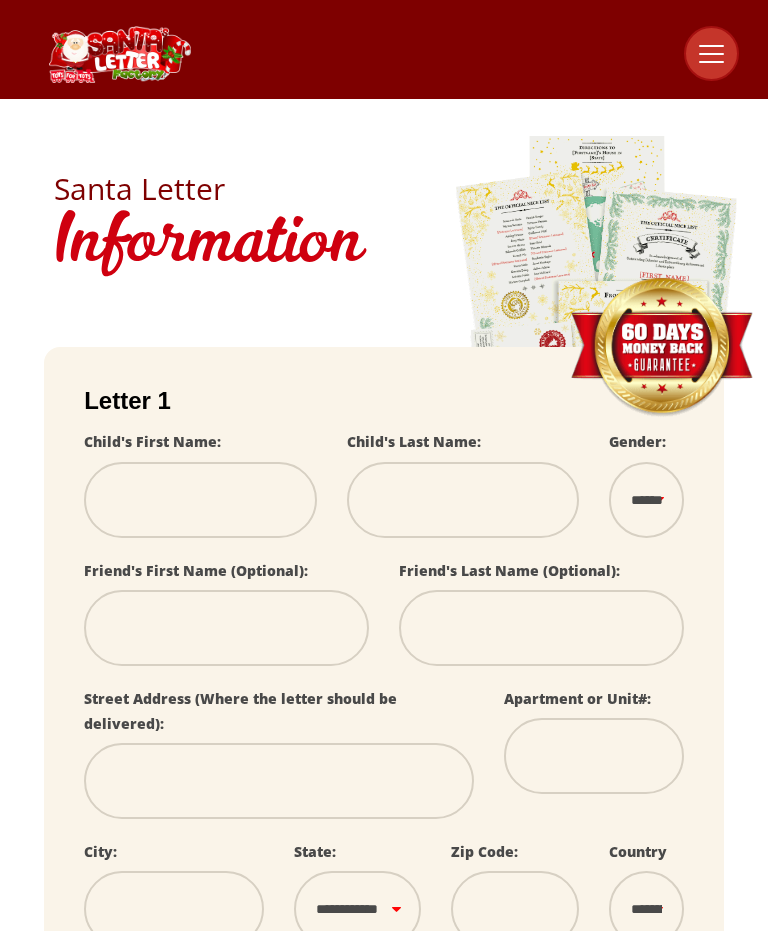 scroll, scrollTop: 0, scrollLeft: 0, axis: both 